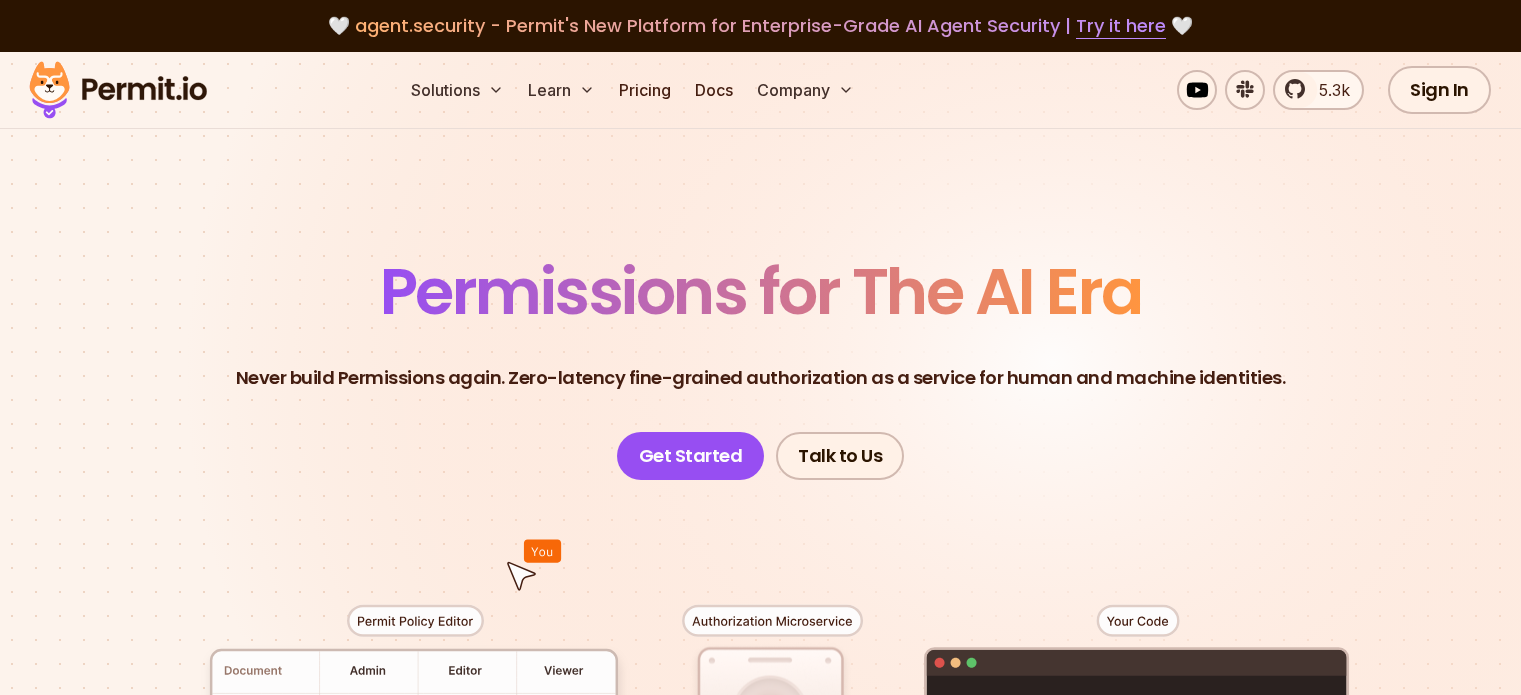 scroll, scrollTop: 0, scrollLeft: 0, axis: both 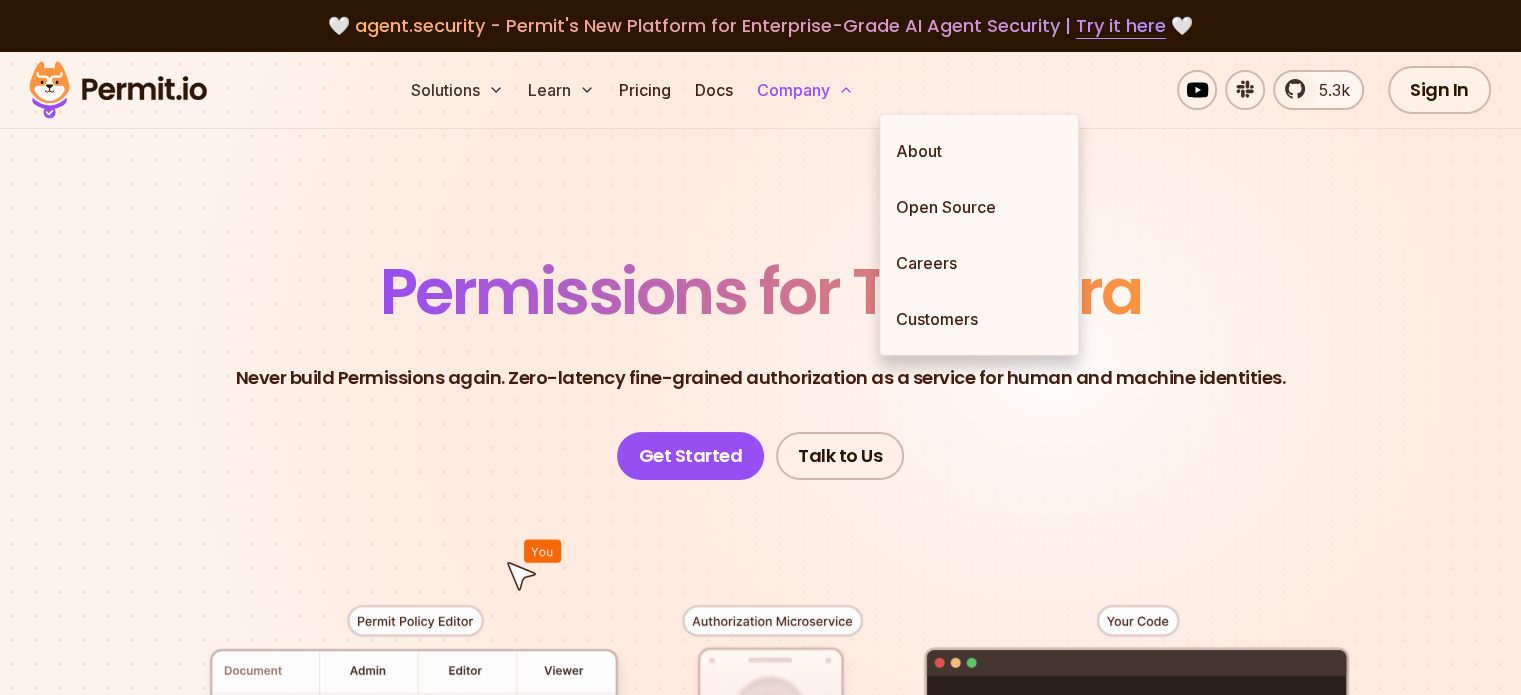 click on "Company" at bounding box center [805, 90] 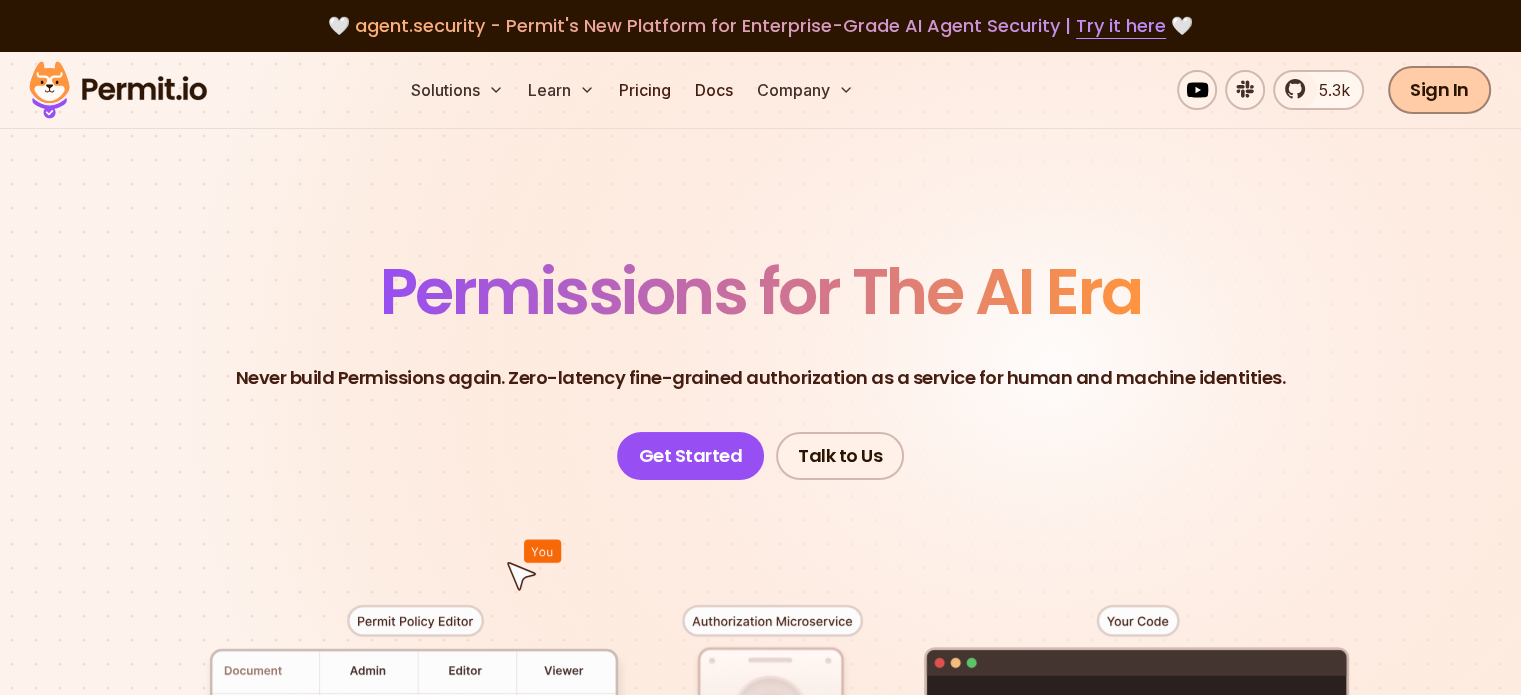 click on "Sign In" at bounding box center (1439, 90) 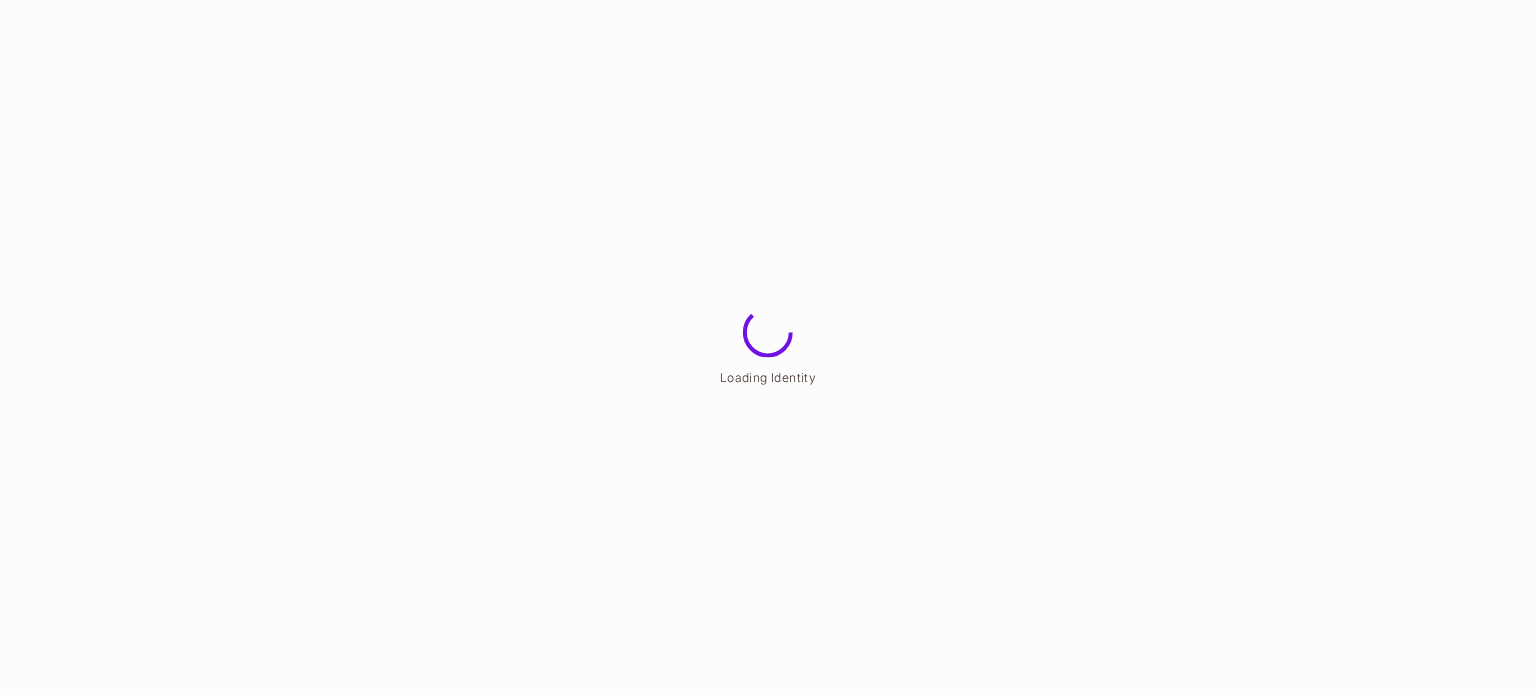 scroll, scrollTop: 0, scrollLeft: 0, axis: both 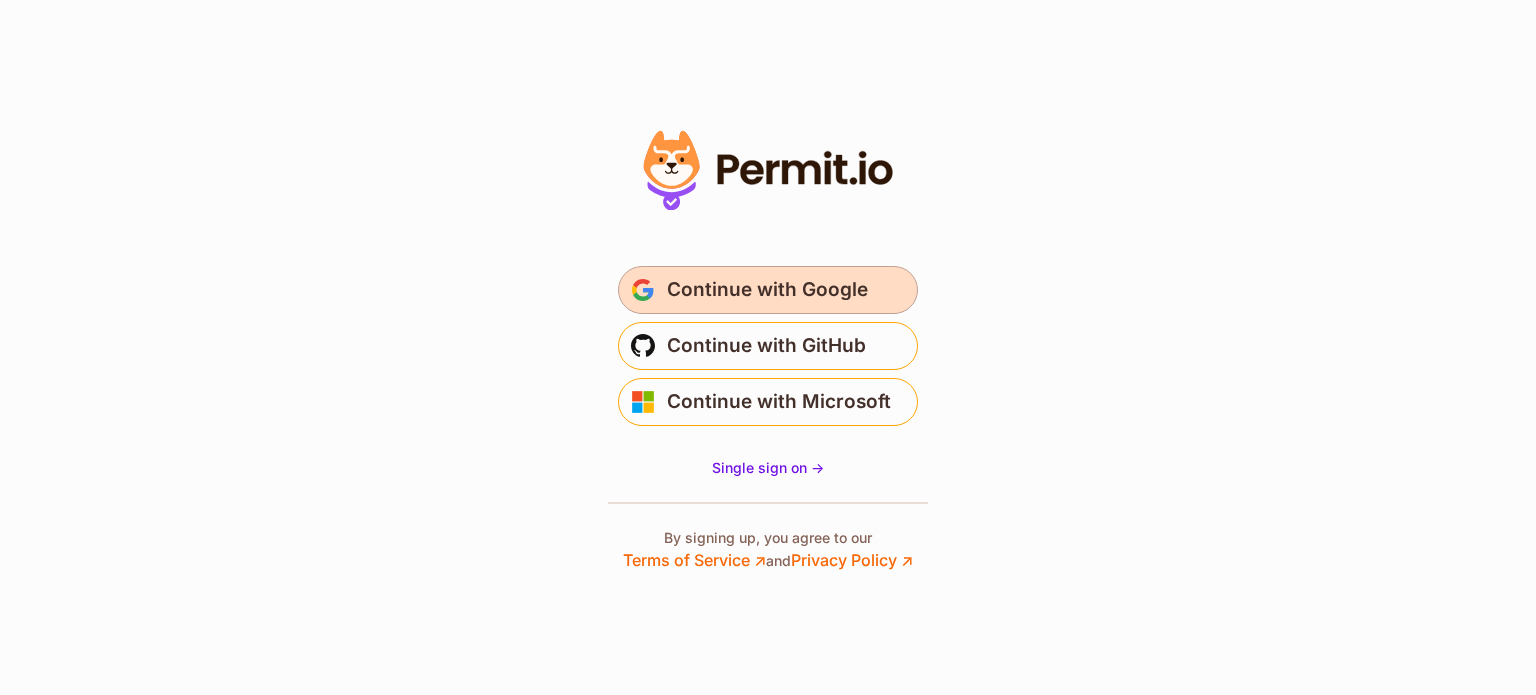 click on "Continue with Google" at bounding box center [767, 290] 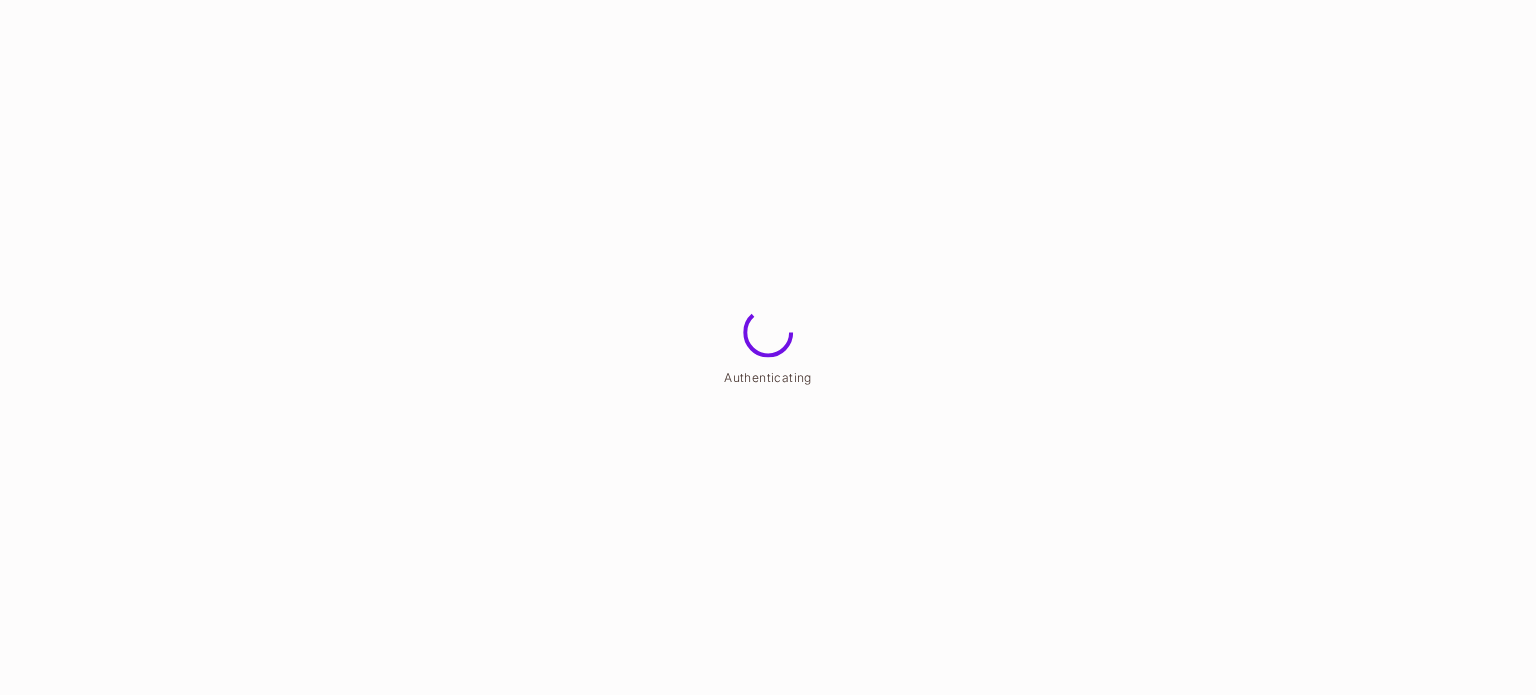 scroll, scrollTop: 0, scrollLeft: 0, axis: both 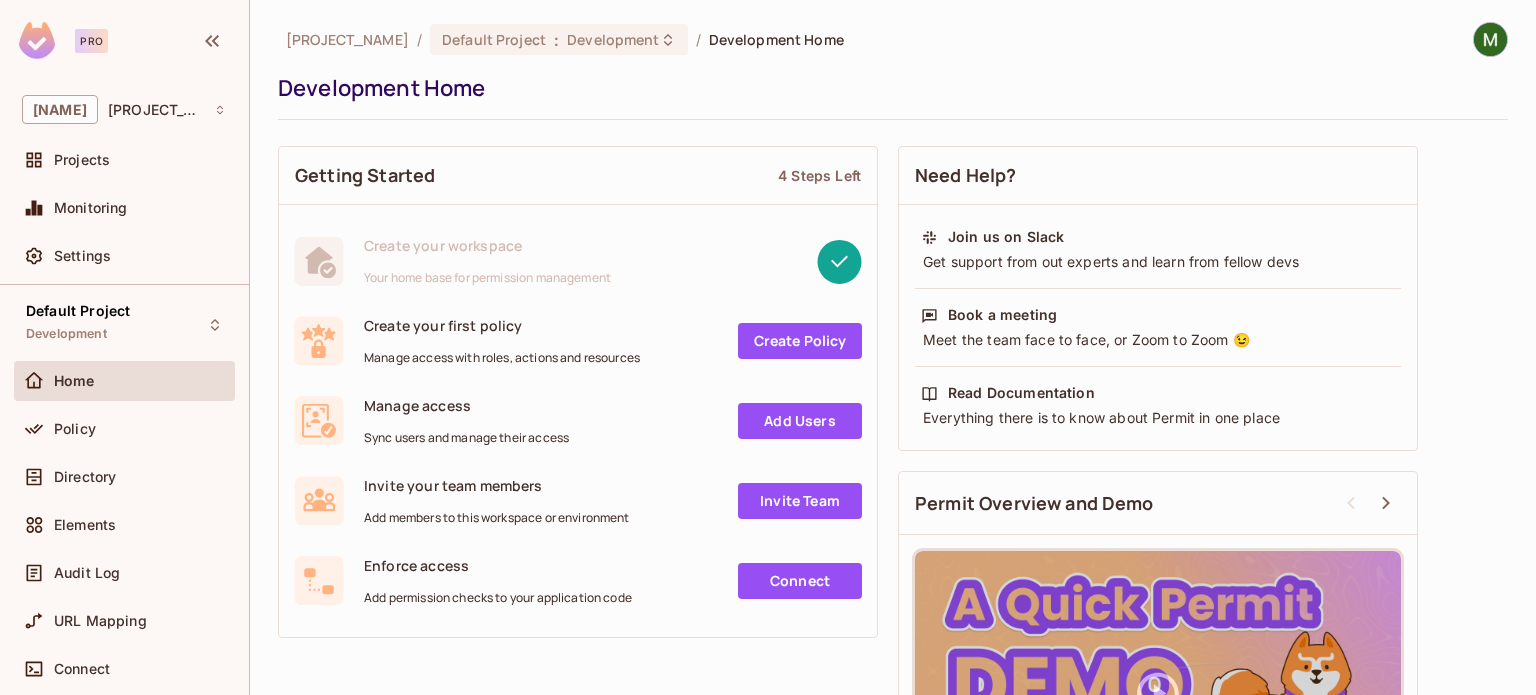 click at bounding box center (1490, 39) 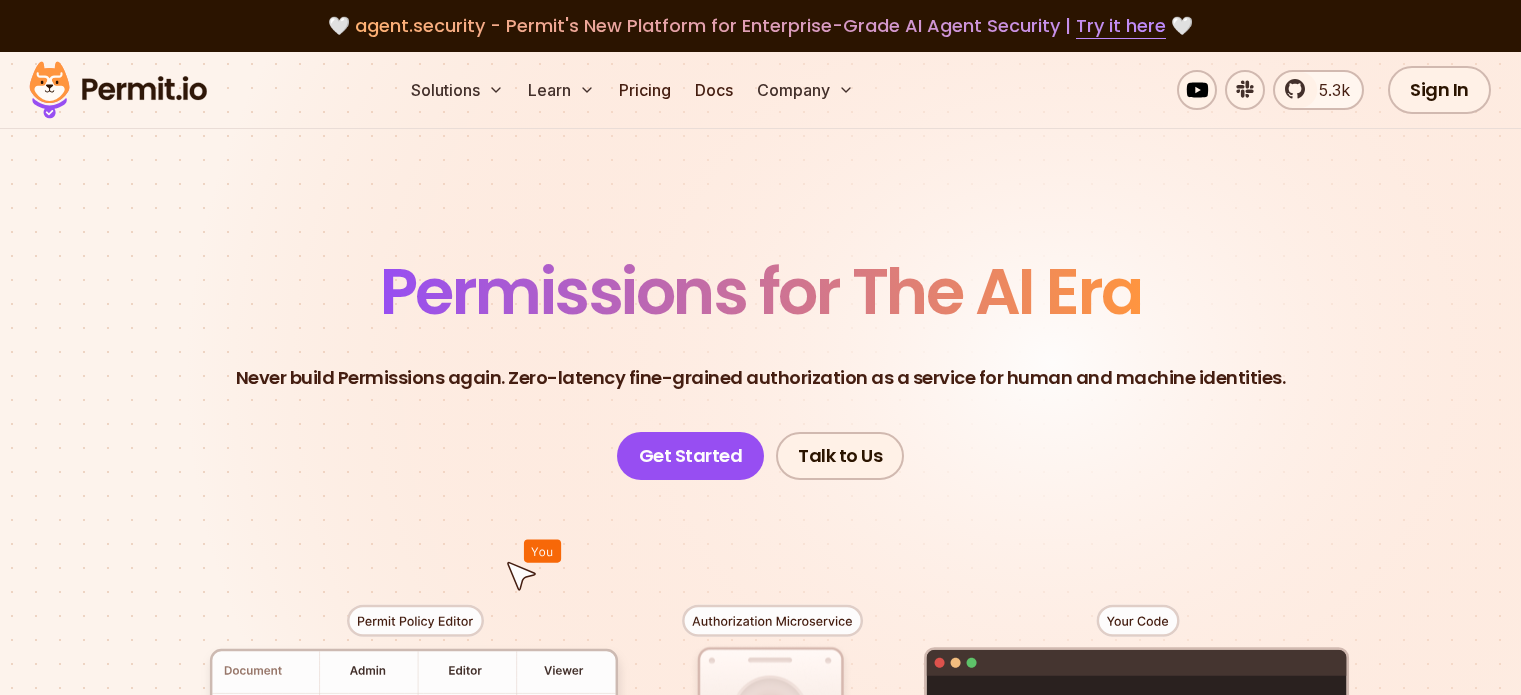 scroll, scrollTop: 0, scrollLeft: 0, axis: both 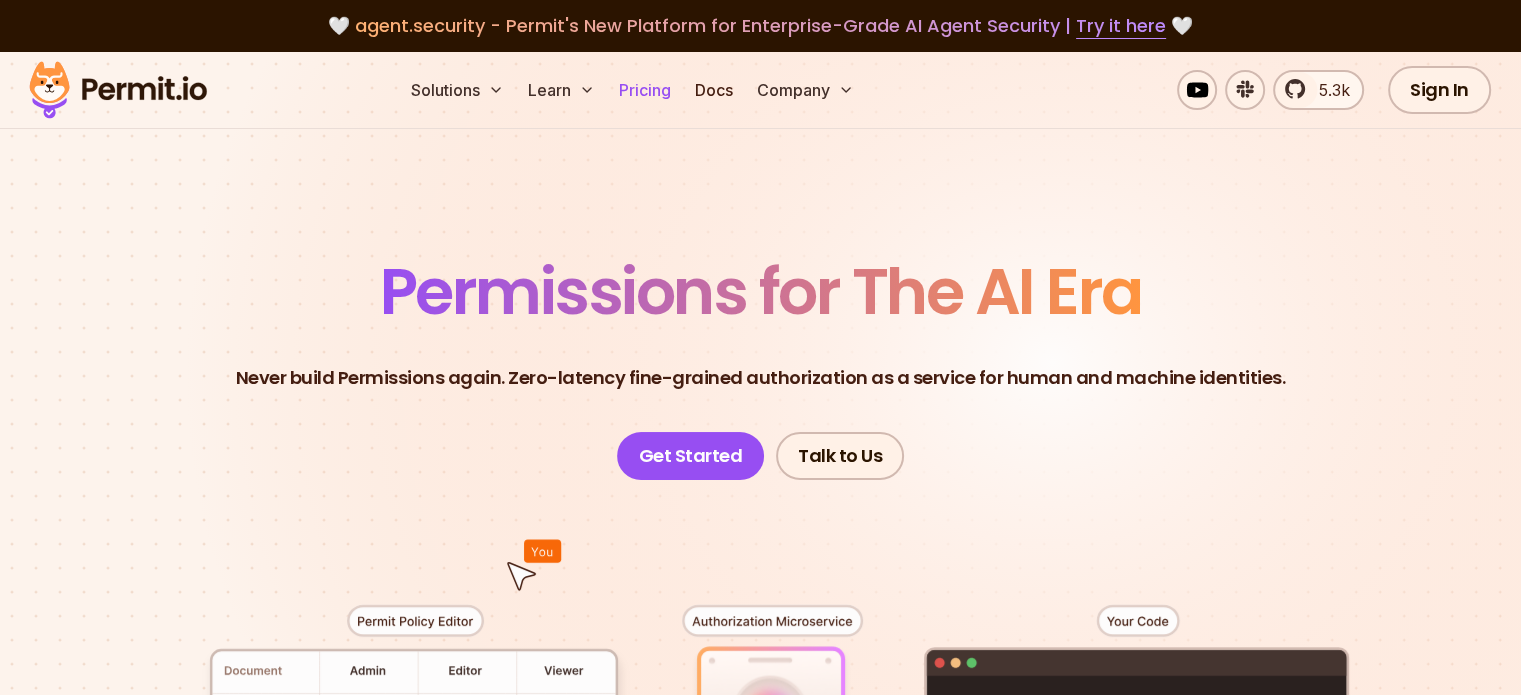 click on "Pricing" at bounding box center [645, 90] 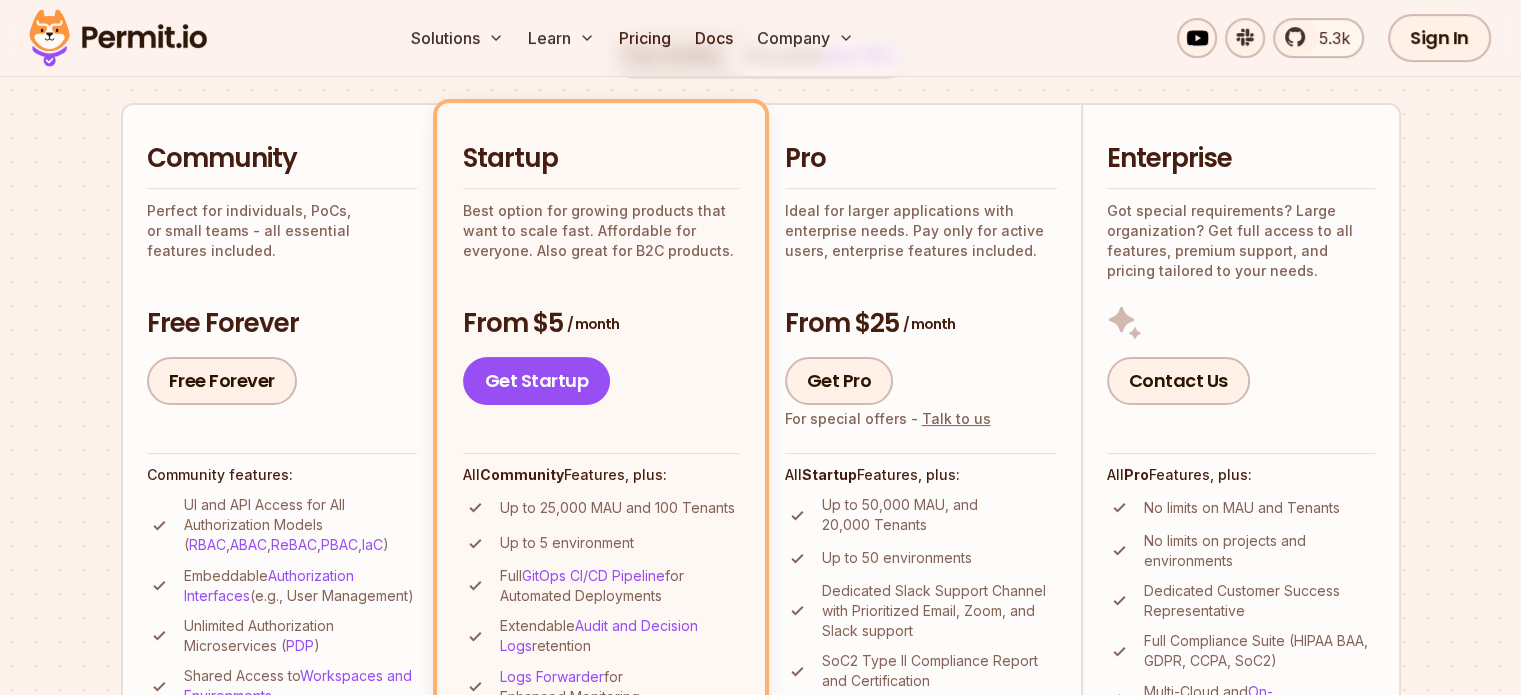 scroll, scrollTop: 500, scrollLeft: 0, axis: vertical 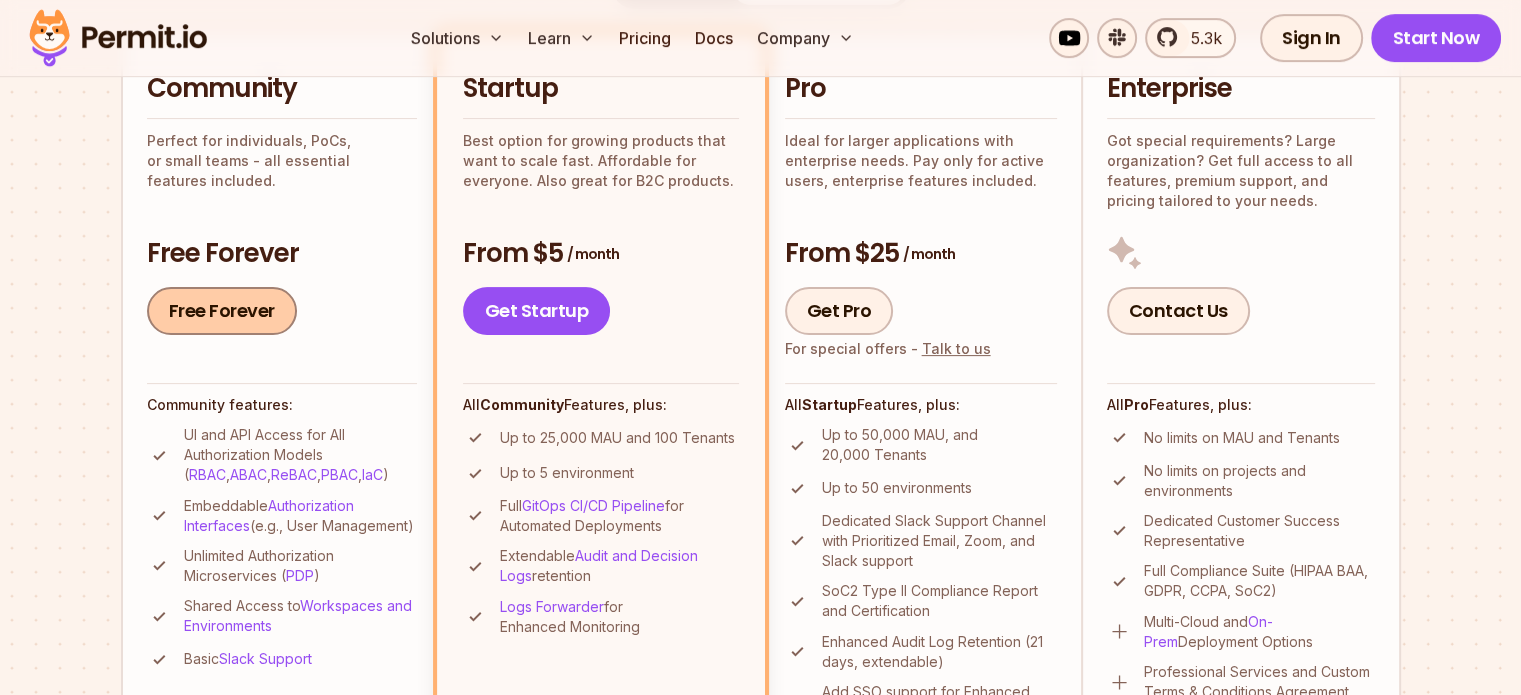 click on "Free Forever" at bounding box center [222, 311] 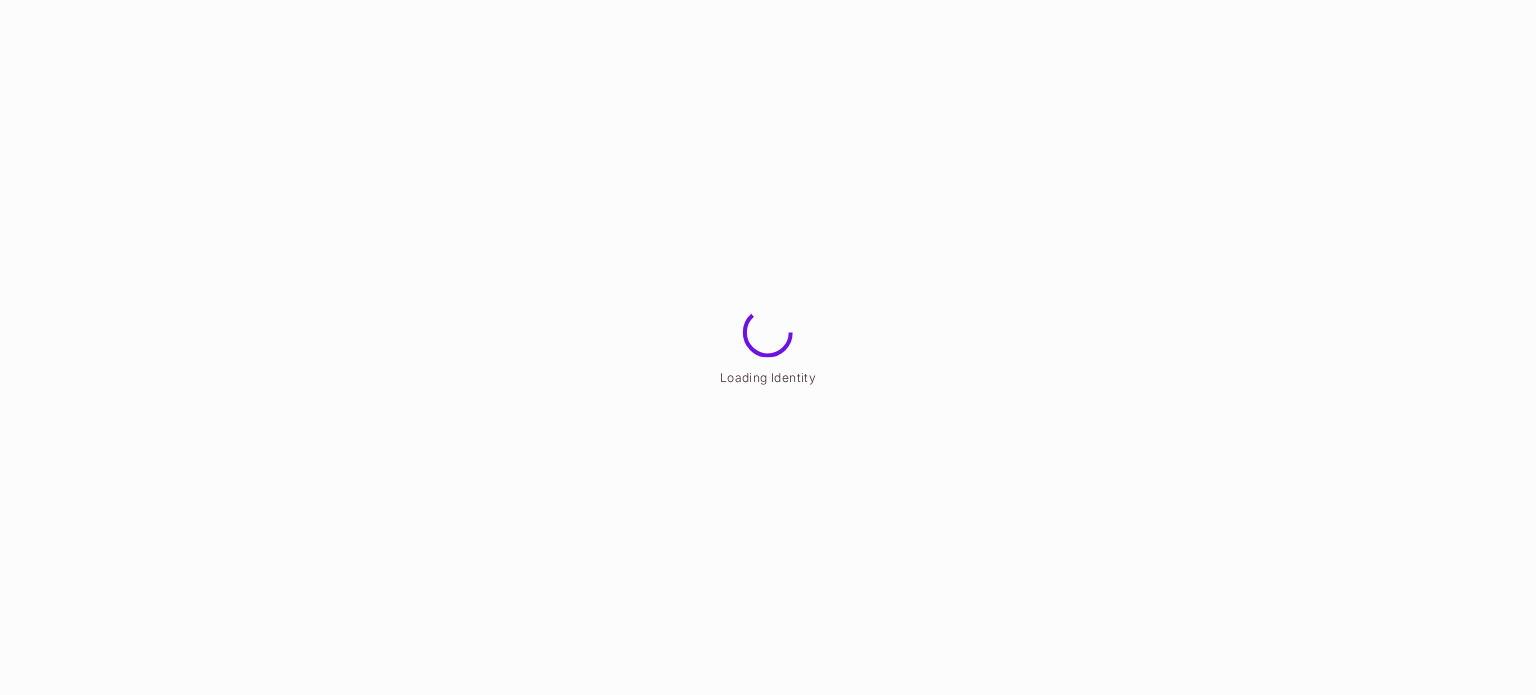 scroll, scrollTop: 0, scrollLeft: 0, axis: both 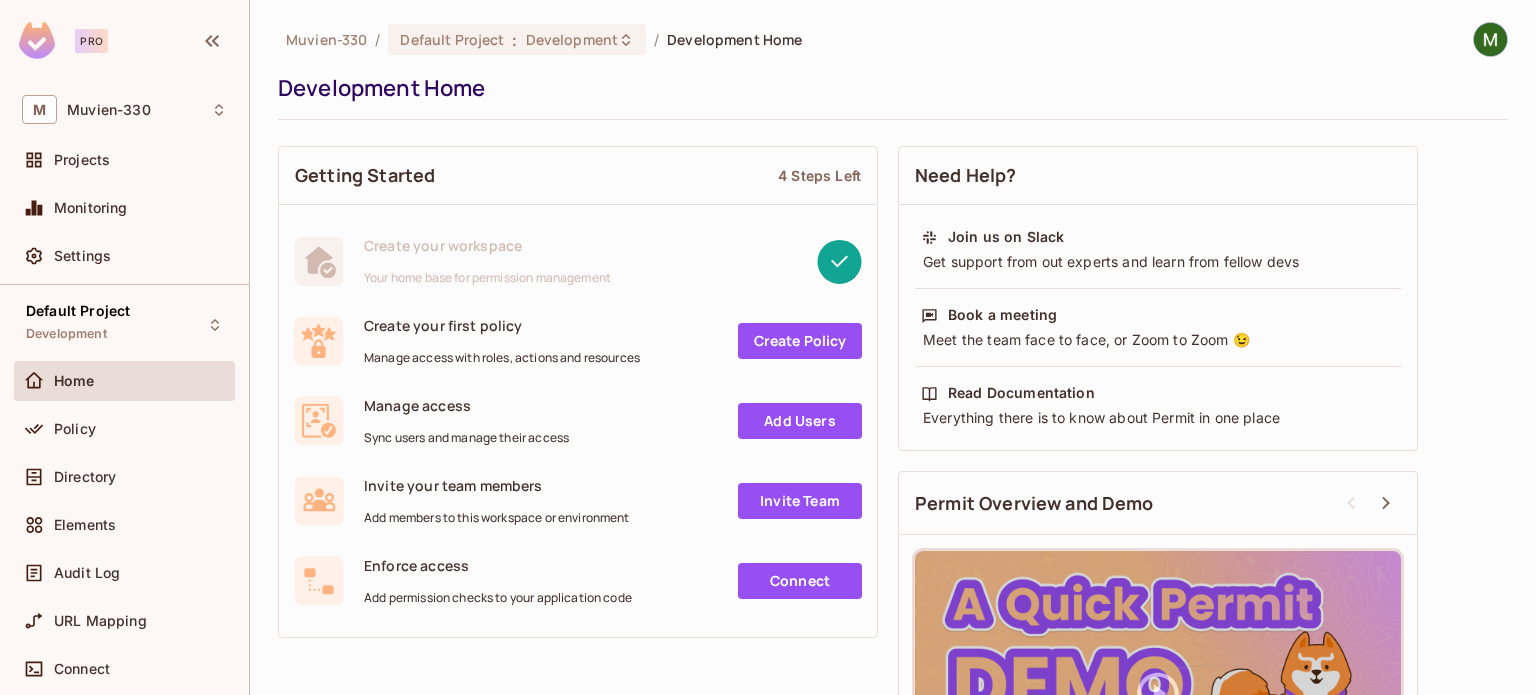 click on "Muvien-330 / Default Project : Development / Development Home Development Home" at bounding box center [893, 71] 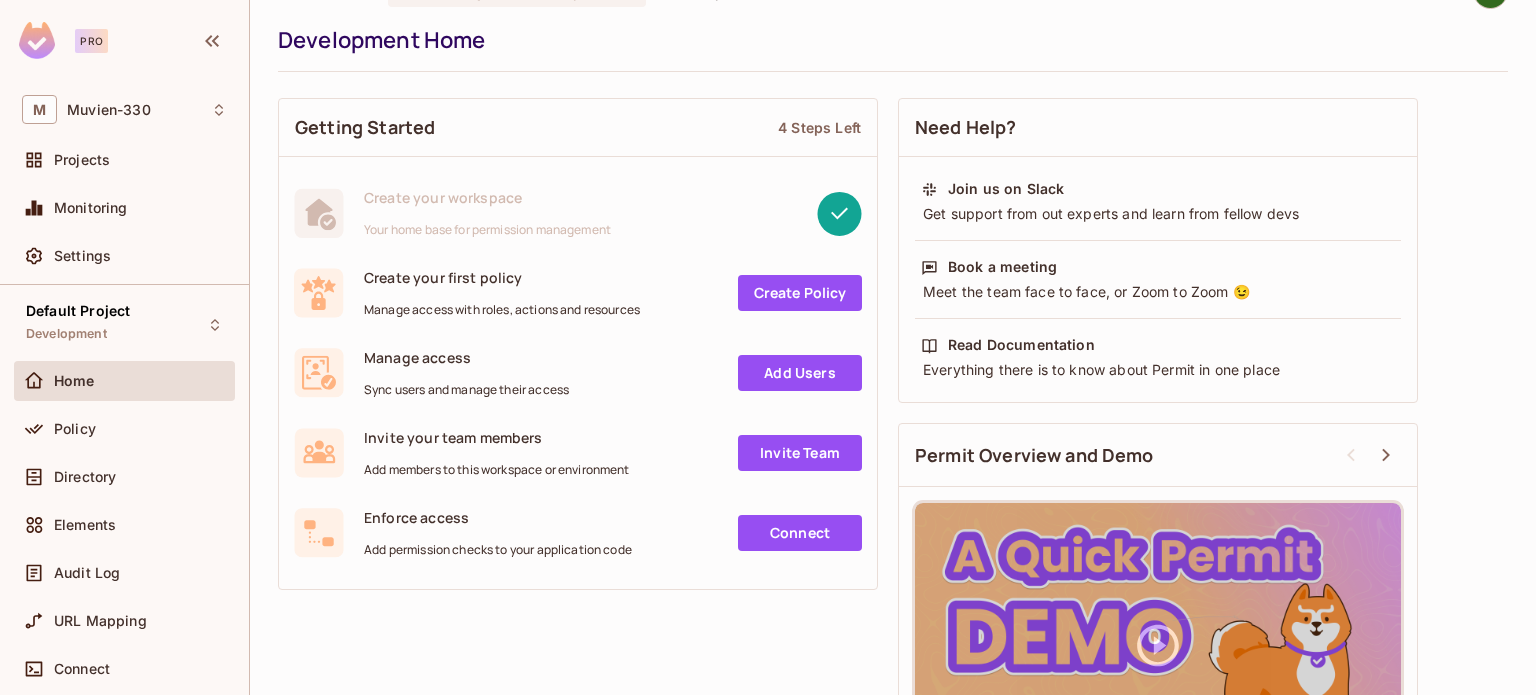 scroll, scrollTop: 0, scrollLeft: 0, axis: both 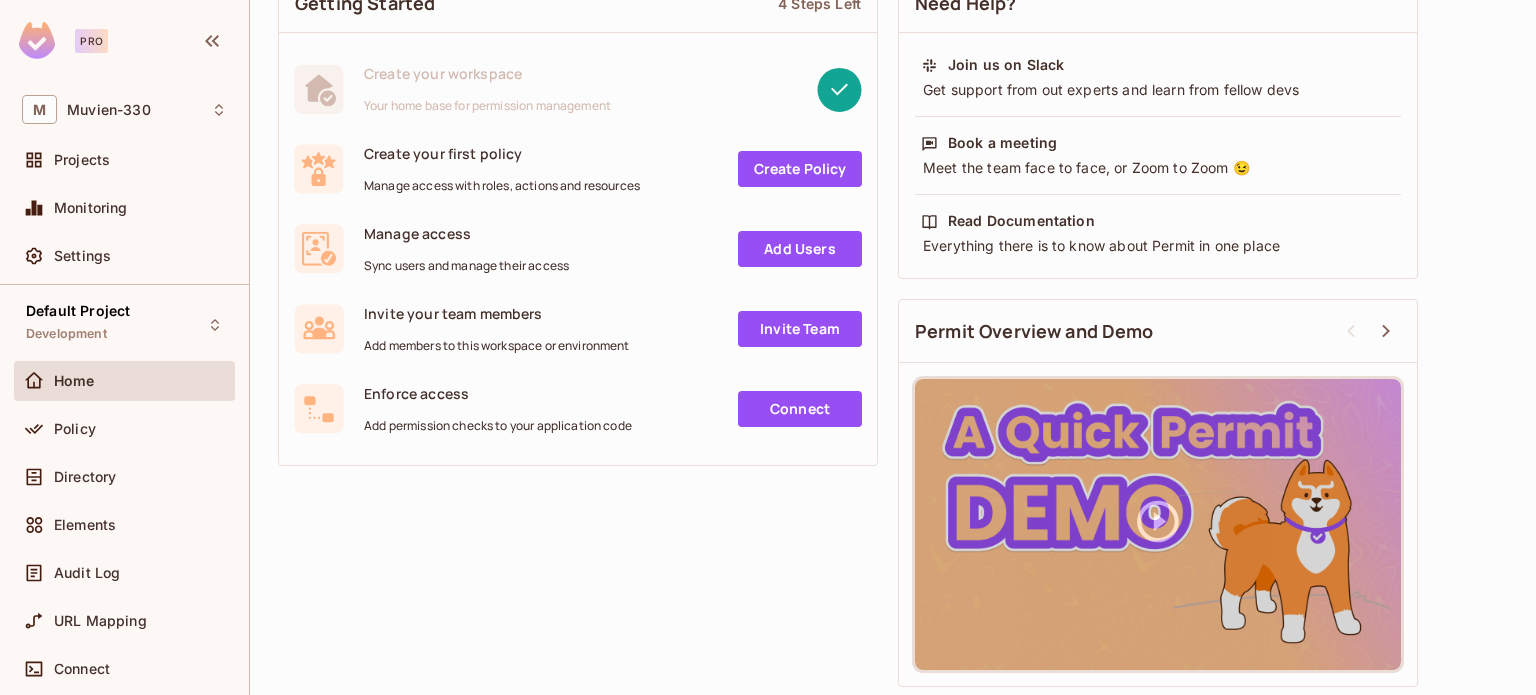 click at bounding box center [38, 381] 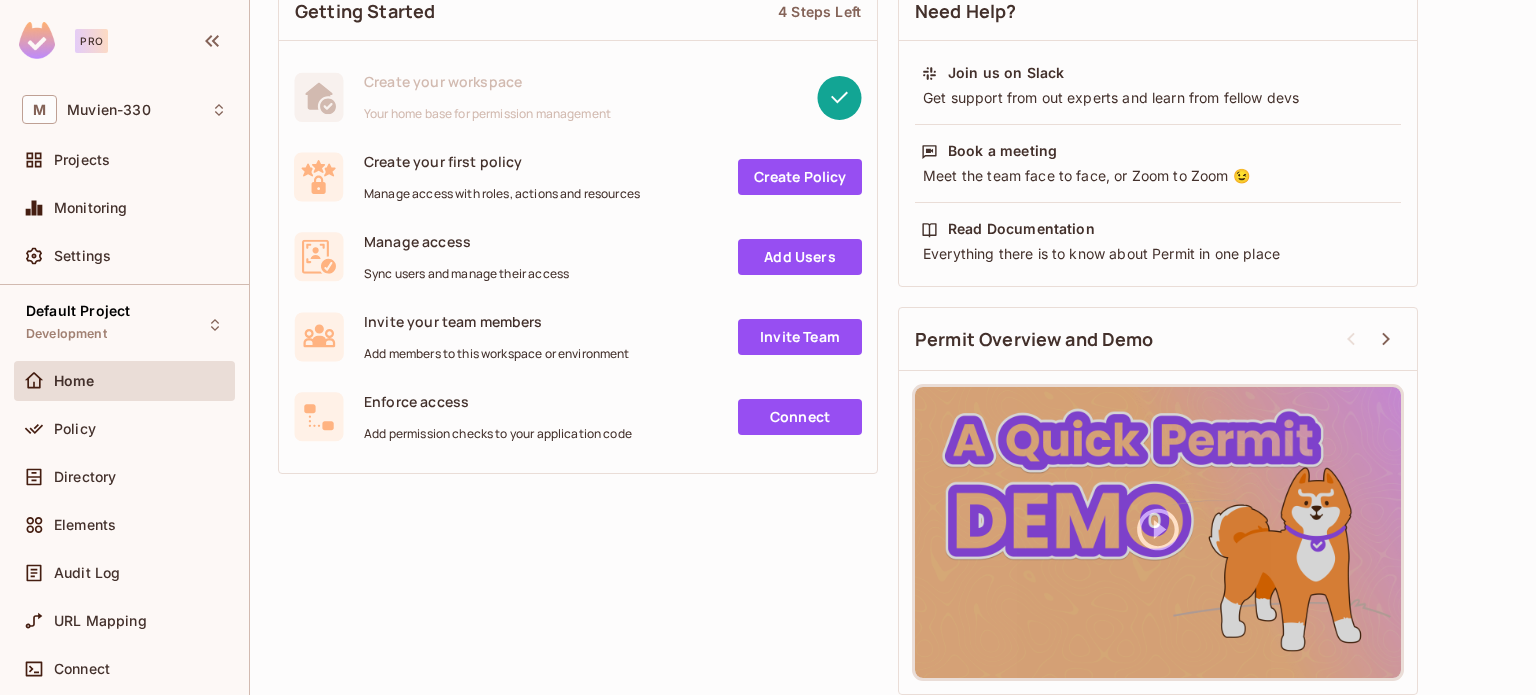 scroll, scrollTop: 172, scrollLeft: 0, axis: vertical 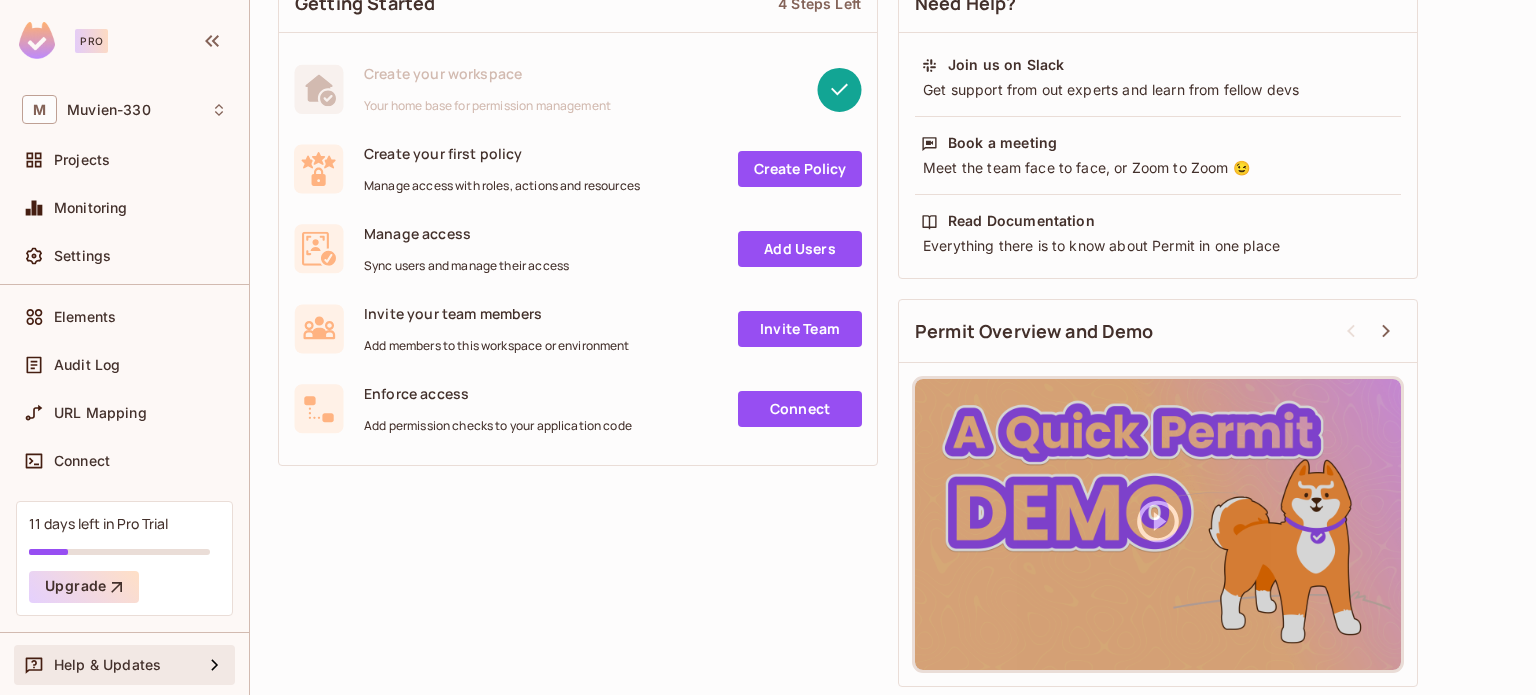 click on "Help & Updates" at bounding box center [107, 665] 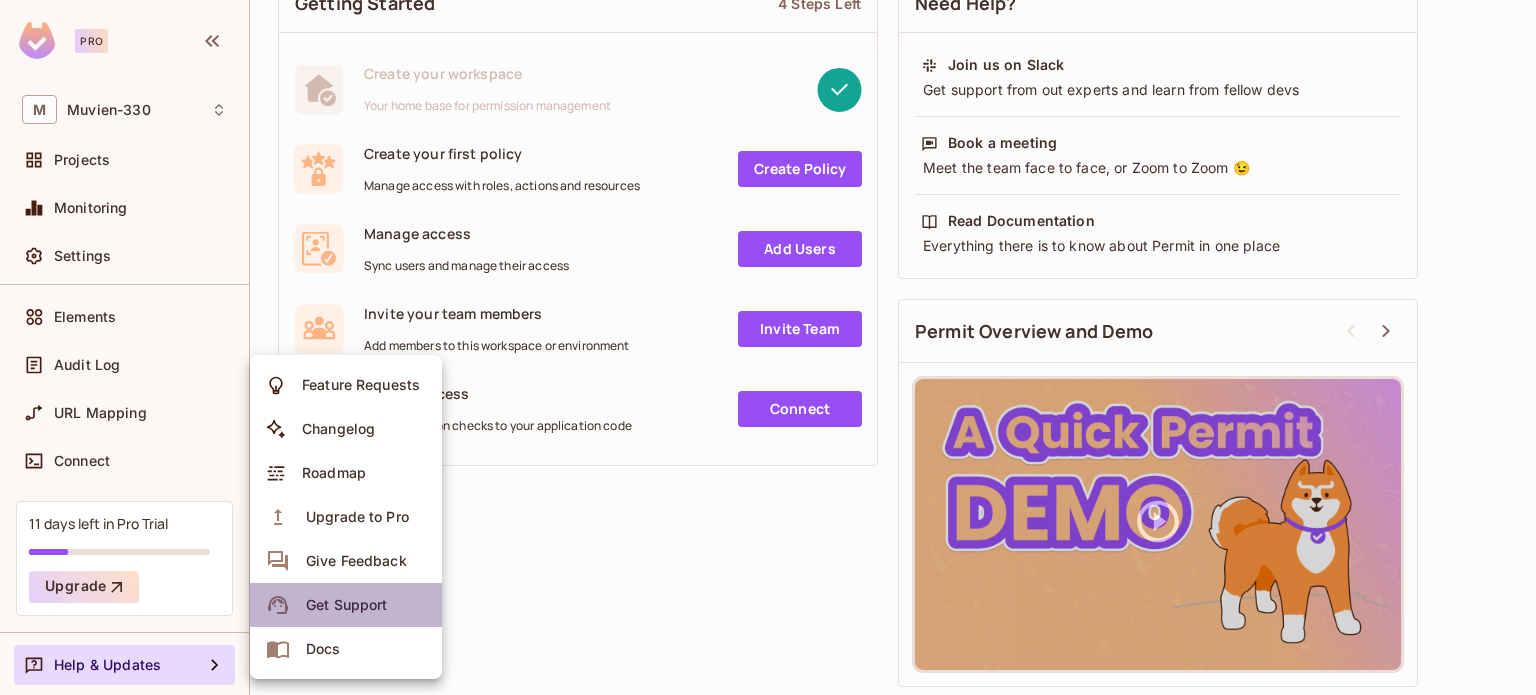 click on "Get Support" at bounding box center [346, 605] 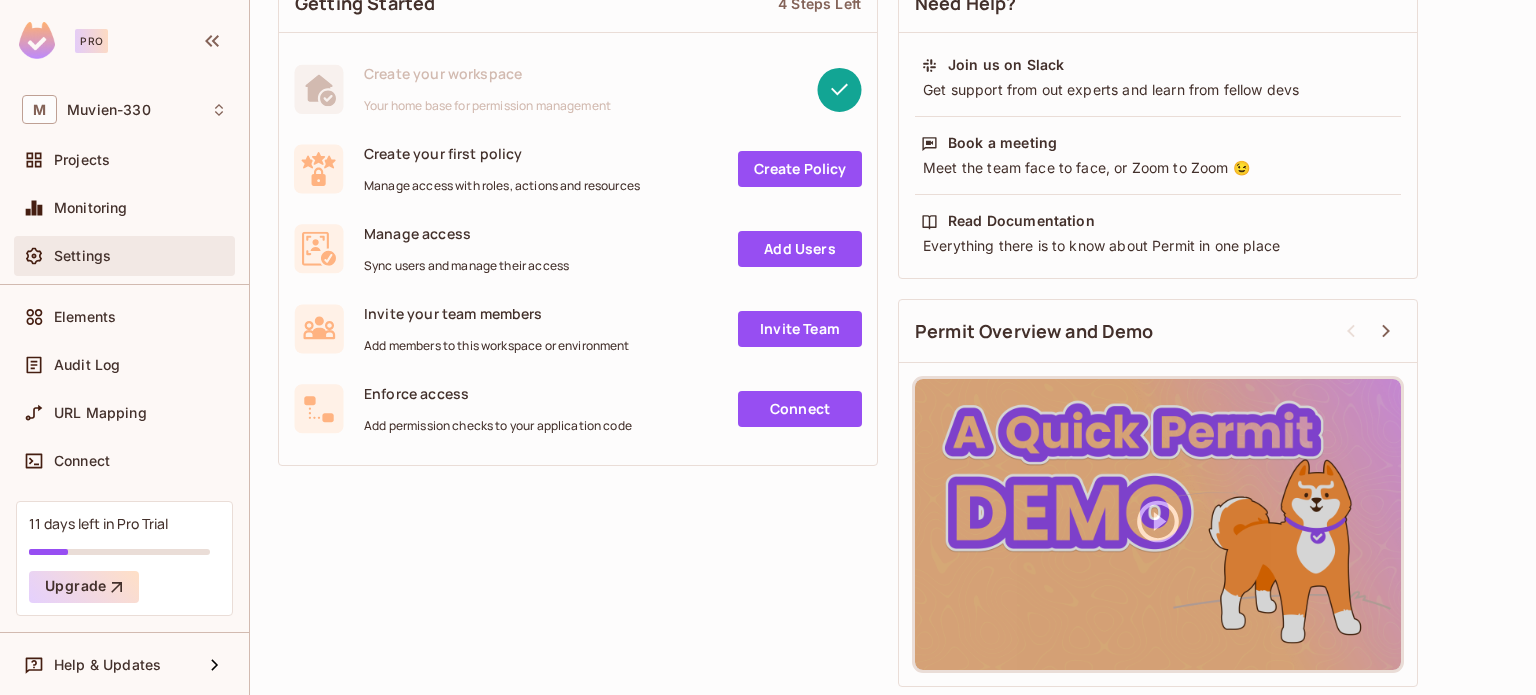click on "Settings" at bounding box center [140, 256] 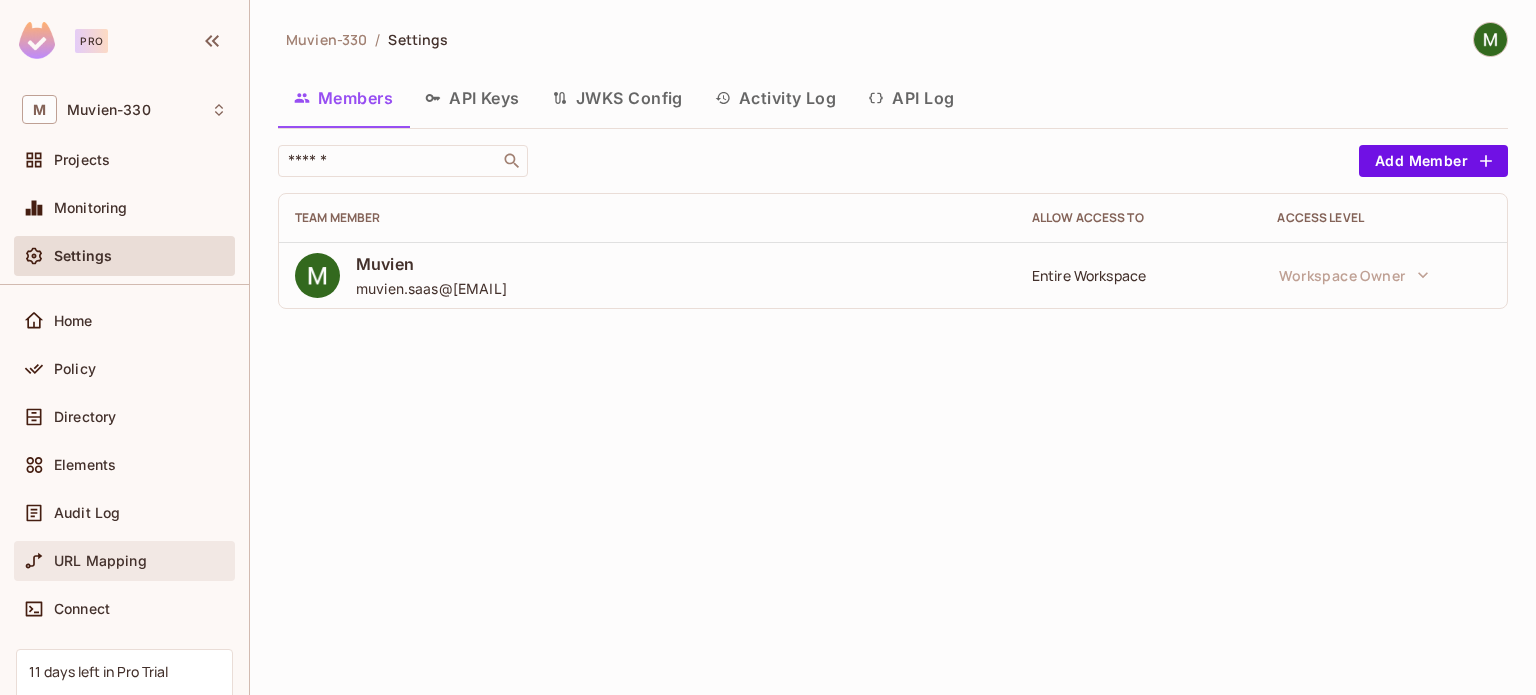scroll, scrollTop: 0, scrollLeft: 0, axis: both 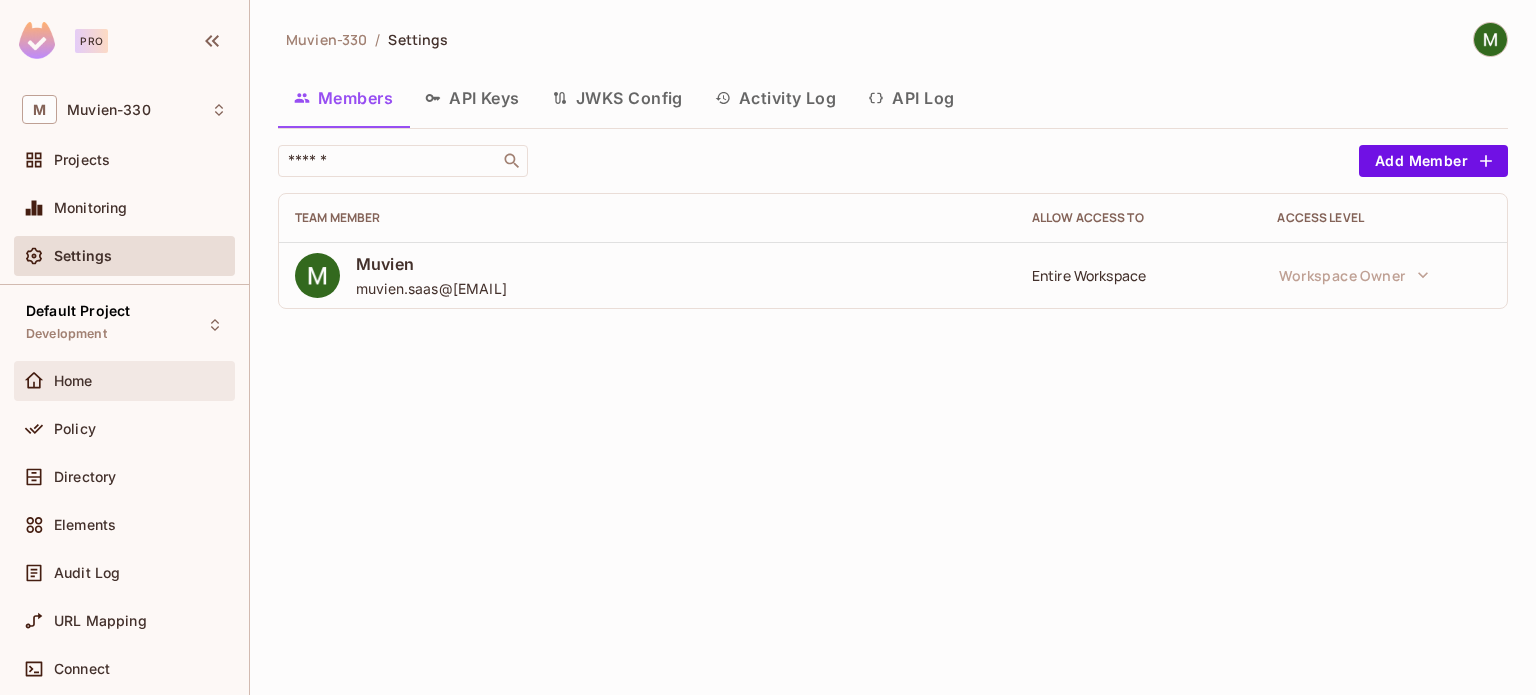 click on "Home" at bounding box center (140, 381) 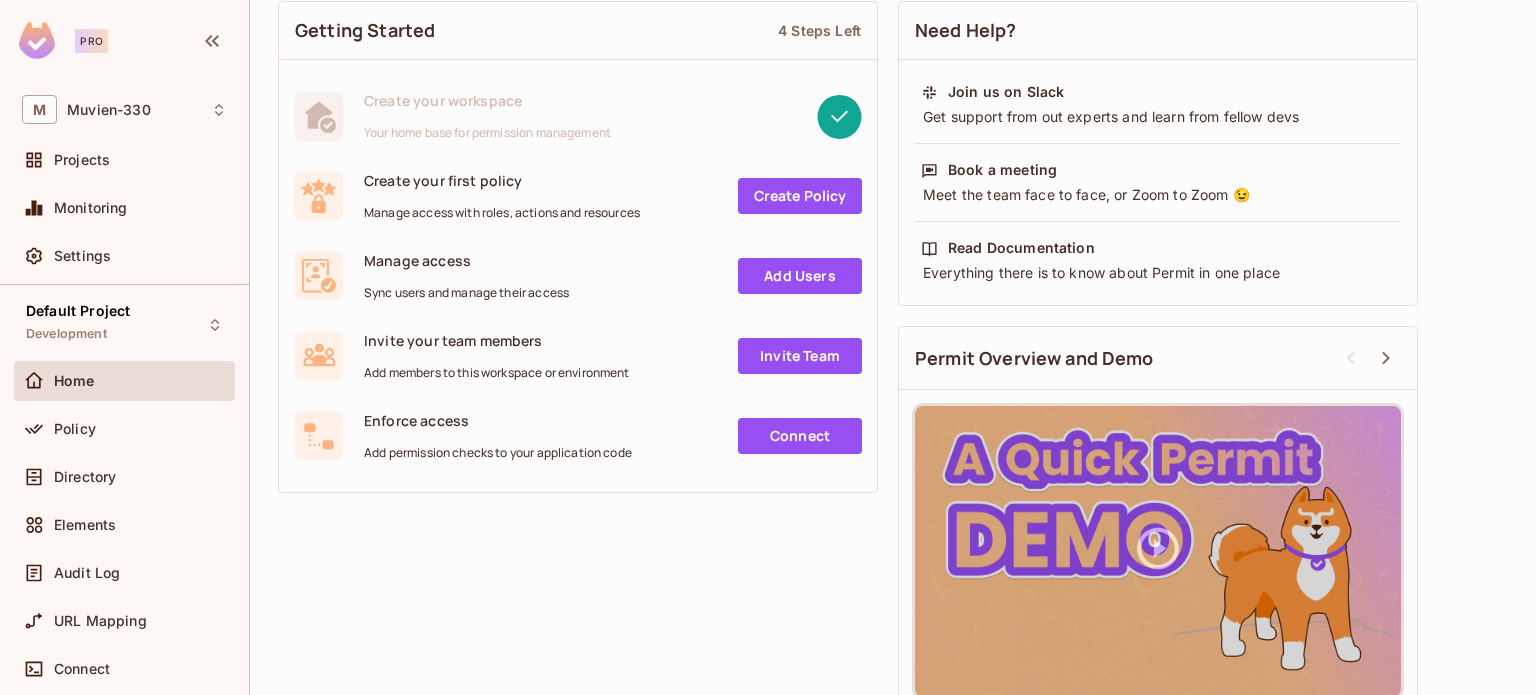 scroll, scrollTop: 172, scrollLeft: 0, axis: vertical 